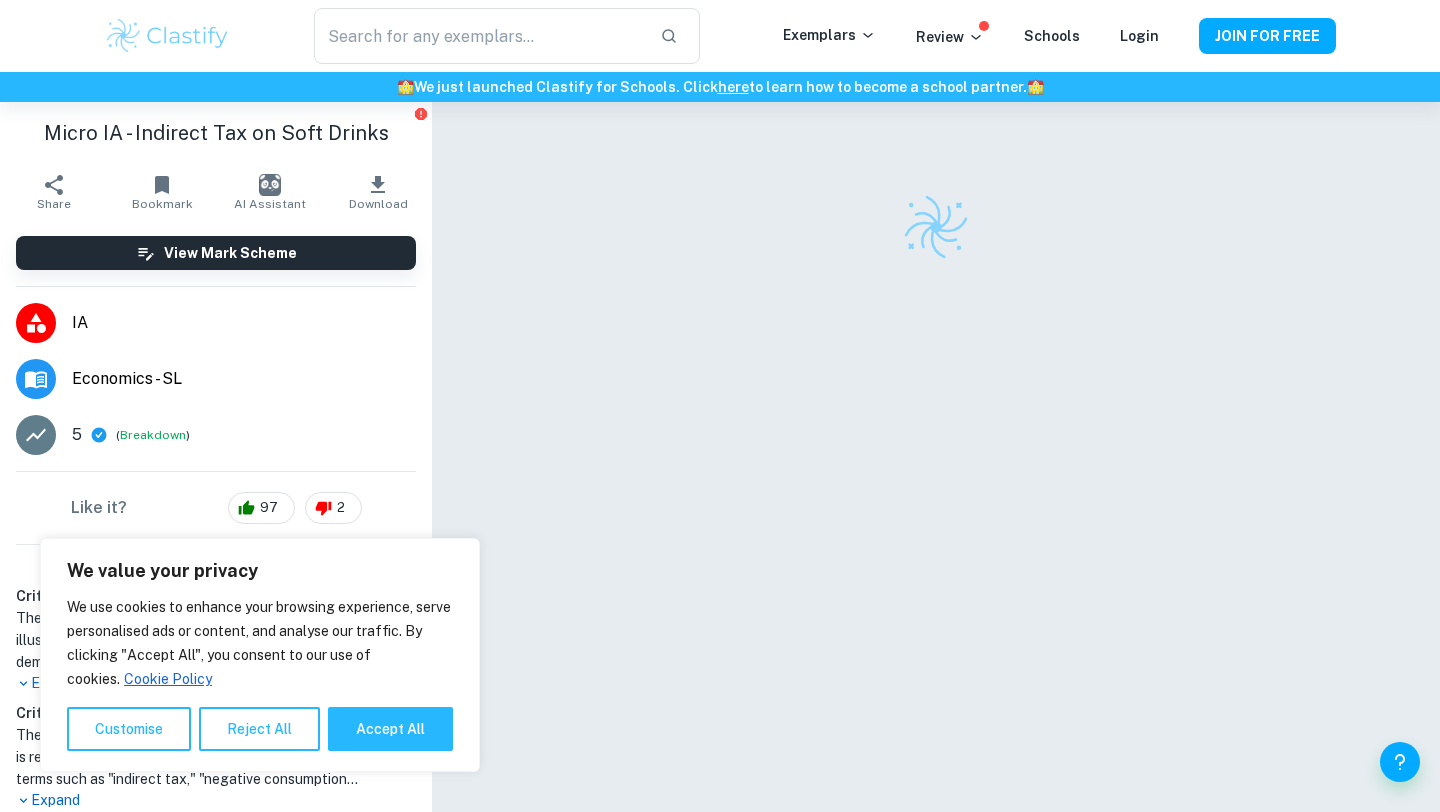 scroll, scrollTop: 0, scrollLeft: 0, axis: both 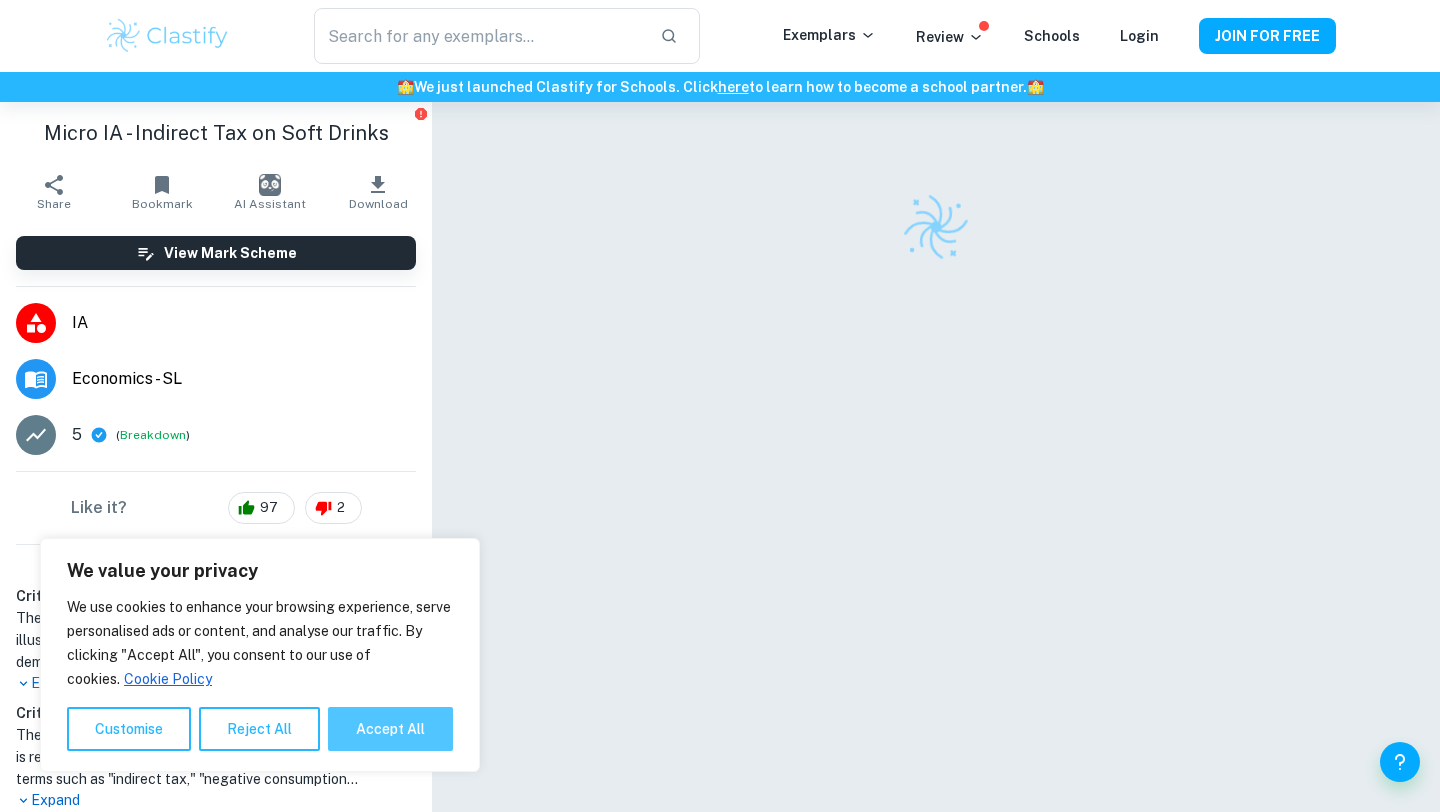 click on "Accept All" at bounding box center (390, 729) 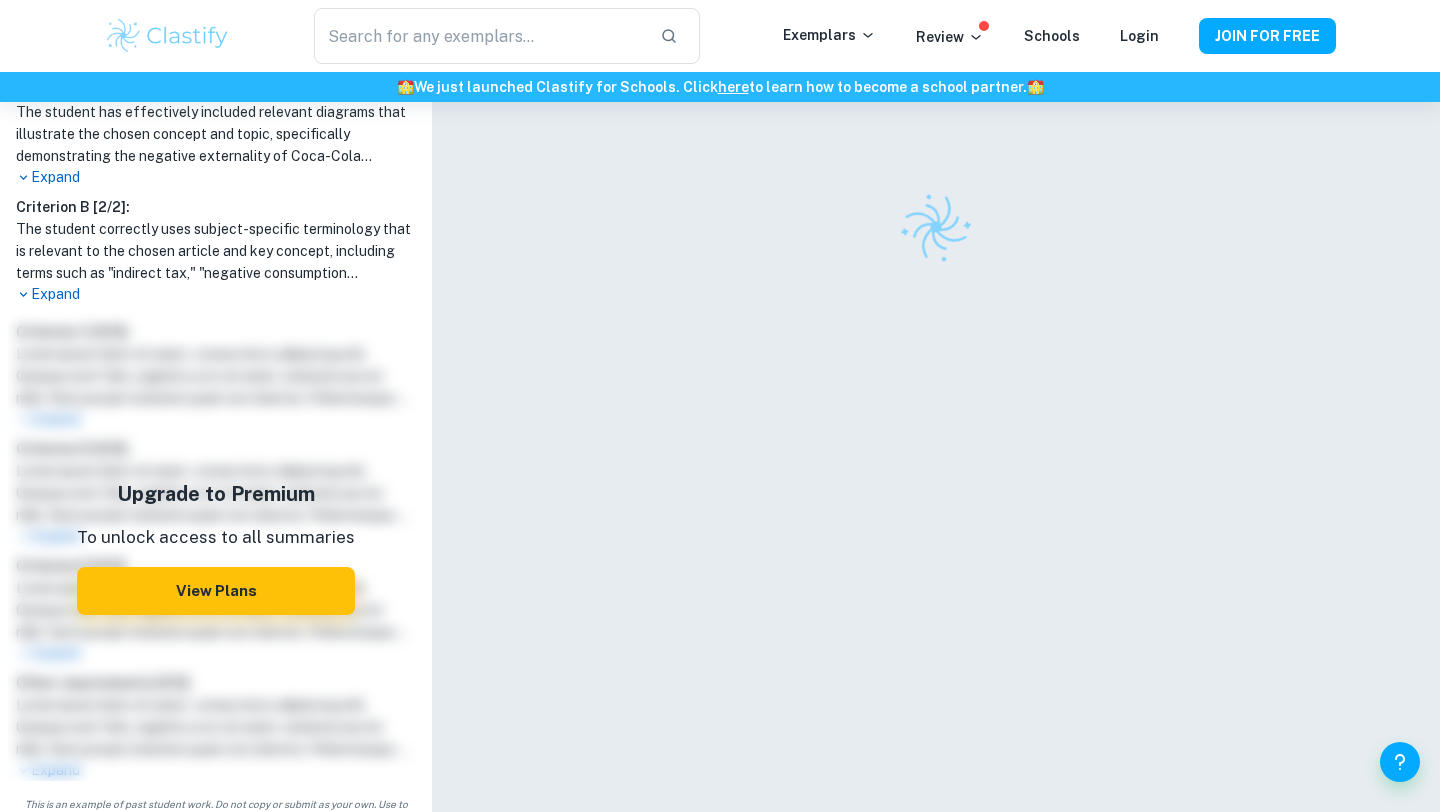 scroll, scrollTop: 529, scrollLeft: 0, axis: vertical 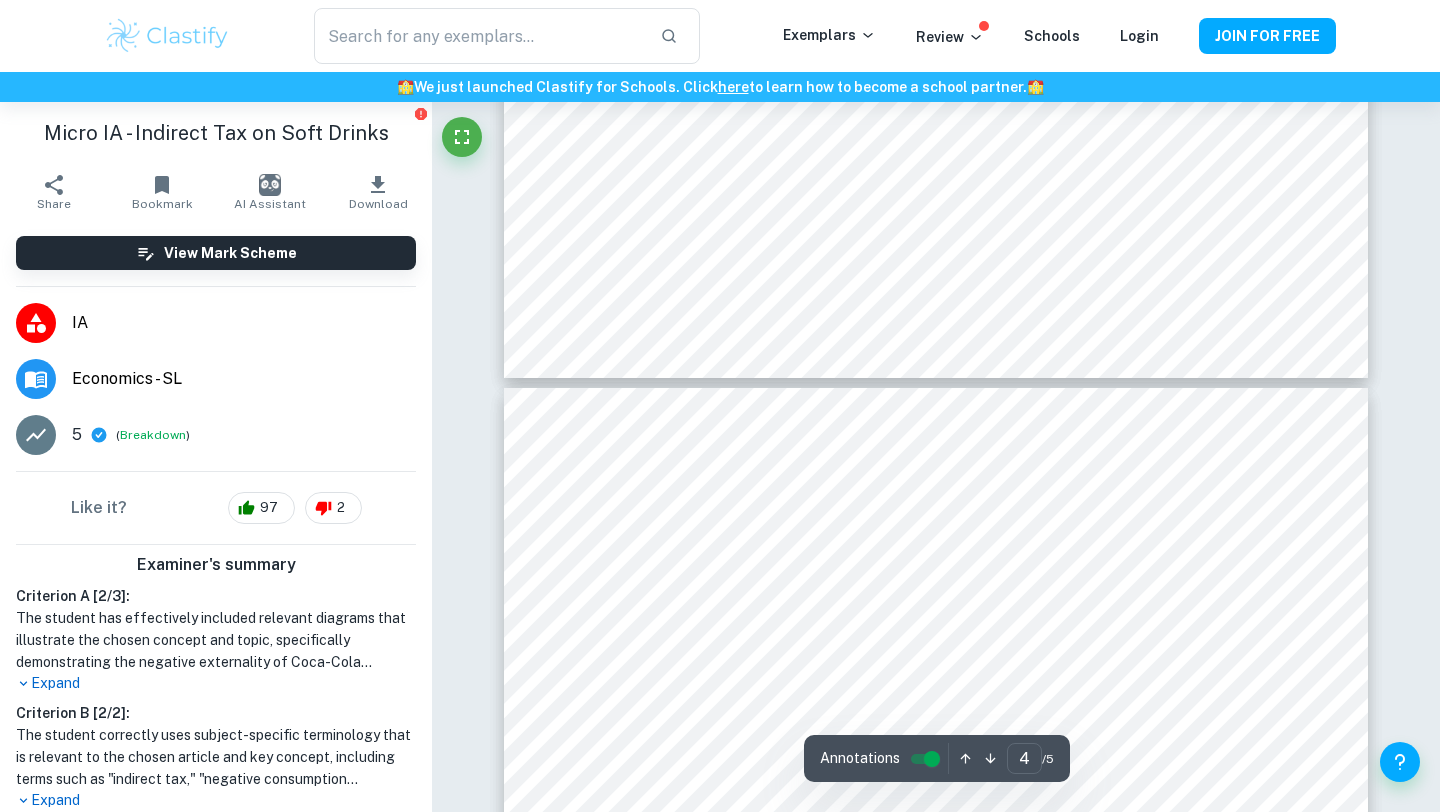 type on "5" 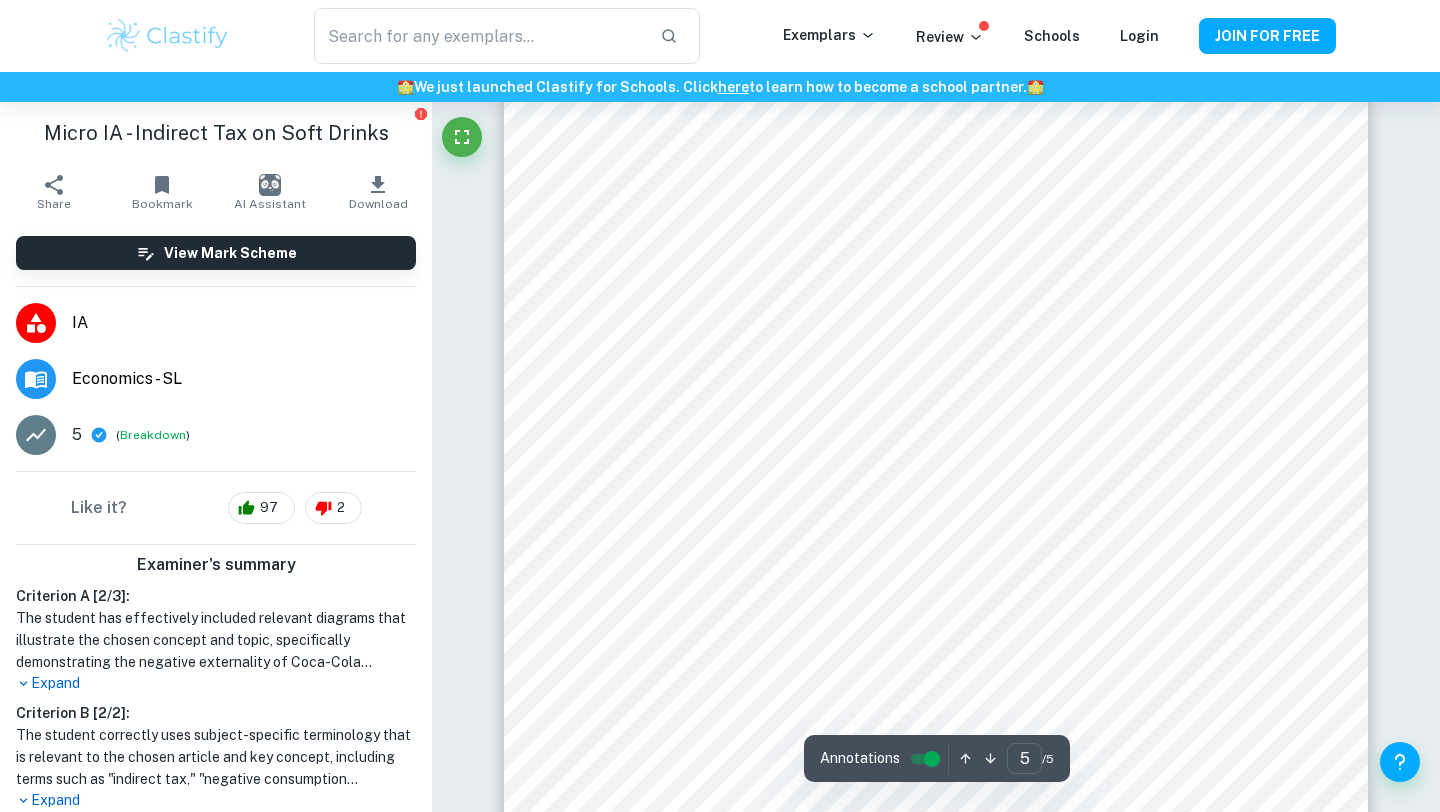 scroll, scrollTop: 5754, scrollLeft: 0, axis: vertical 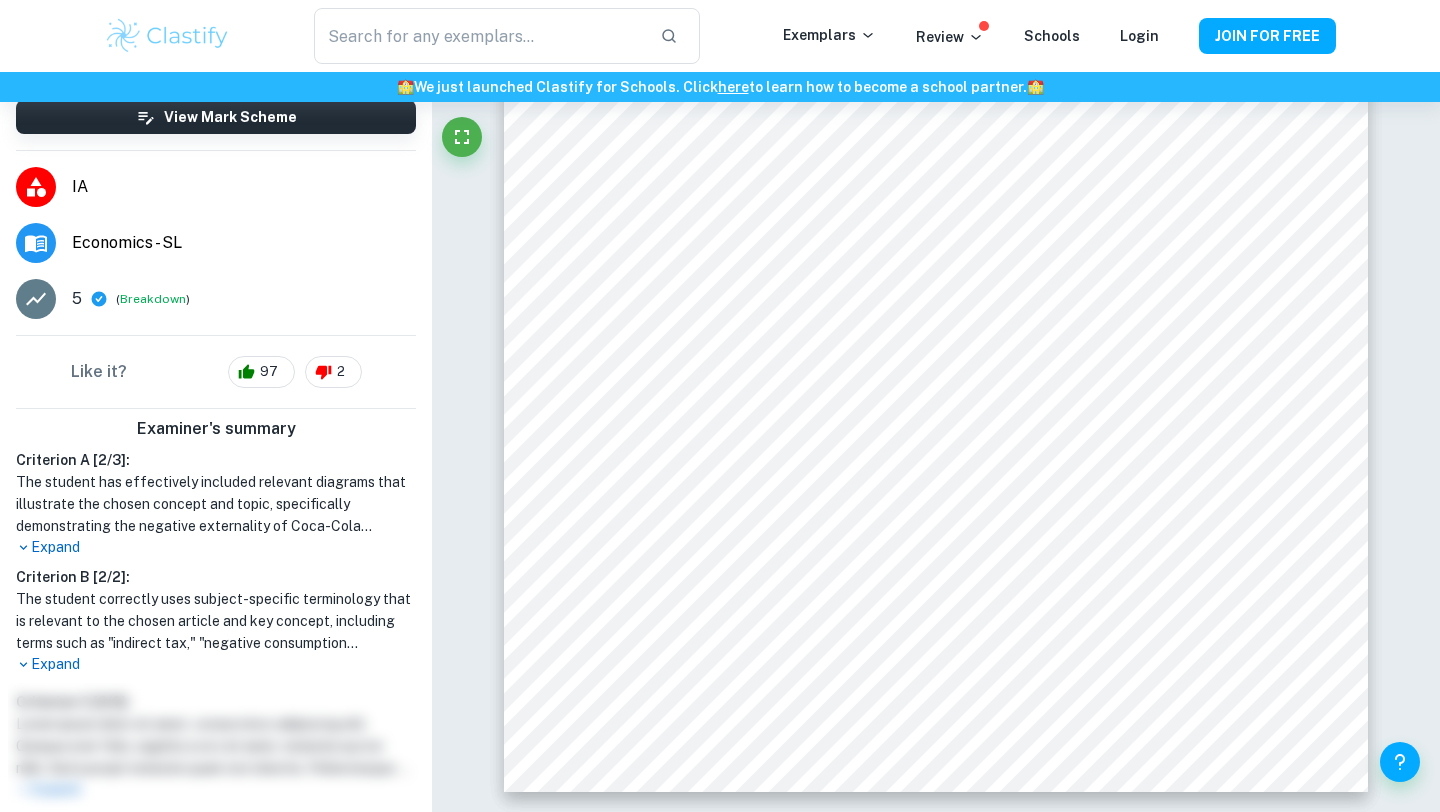 click on "Expand" at bounding box center [216, 664] 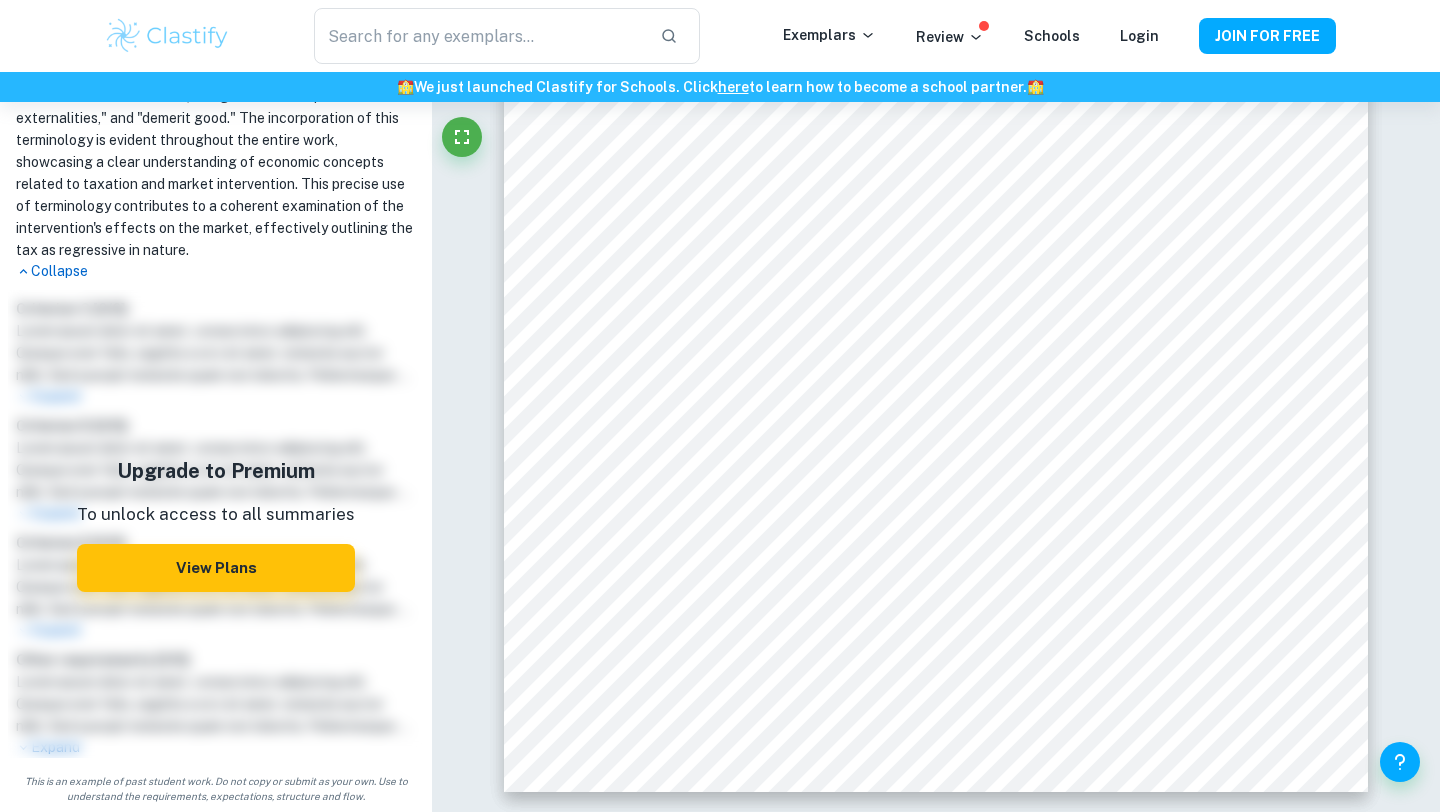 scroll, scrollTop: 121, scrollLeft: 0, axis: vertical 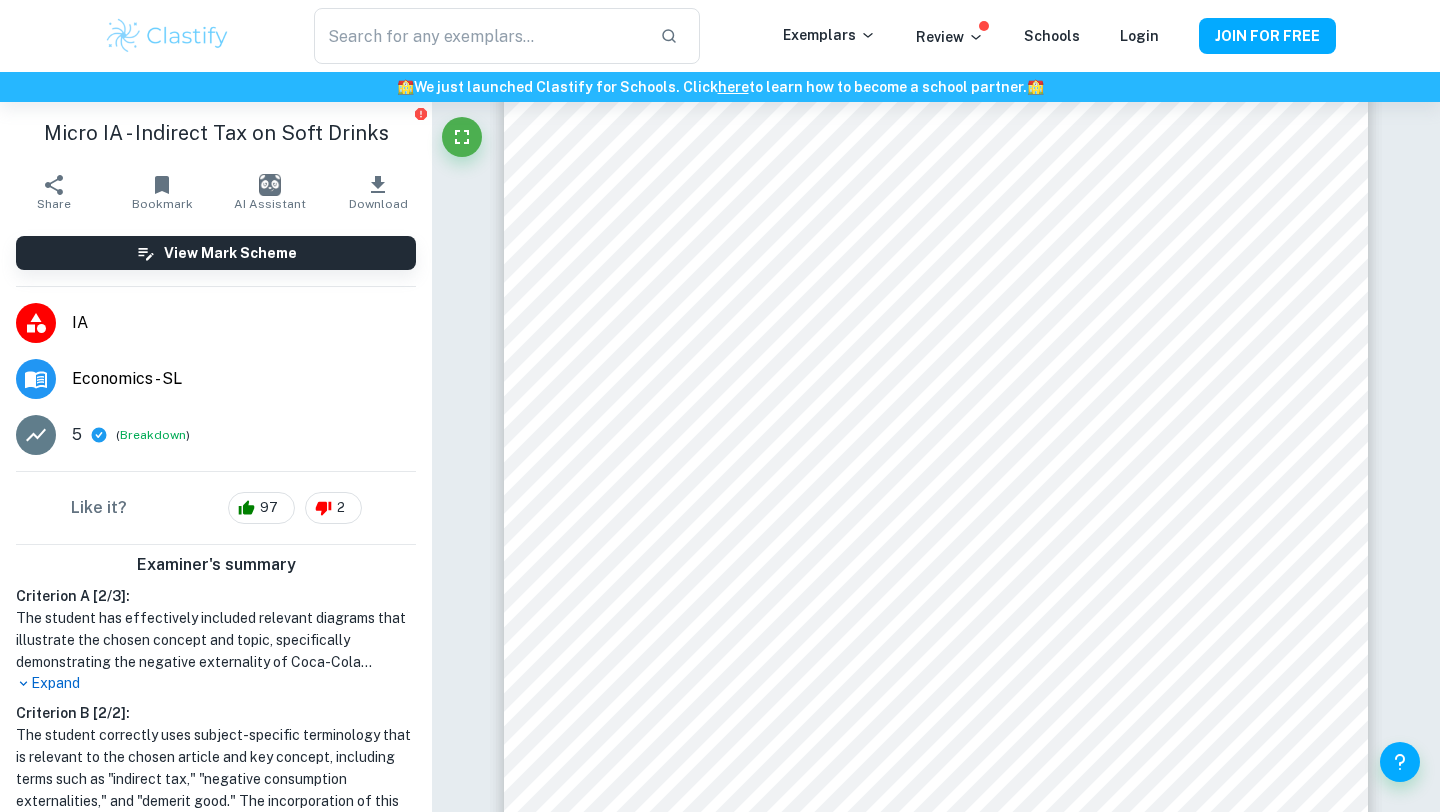 click at bounding box center (167, 36) 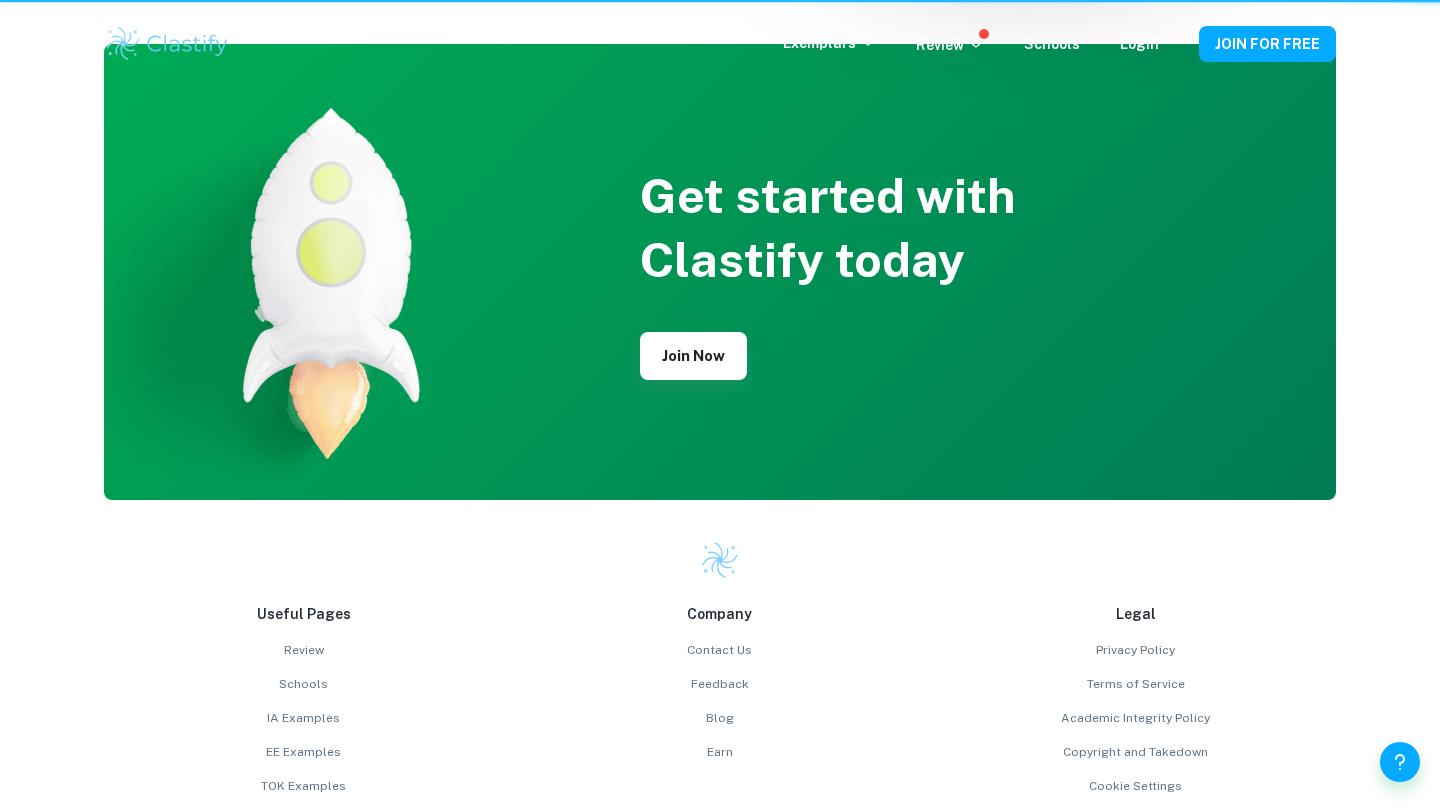 scroll, scrollTop: 0, scrollLeft: 0, axis: both 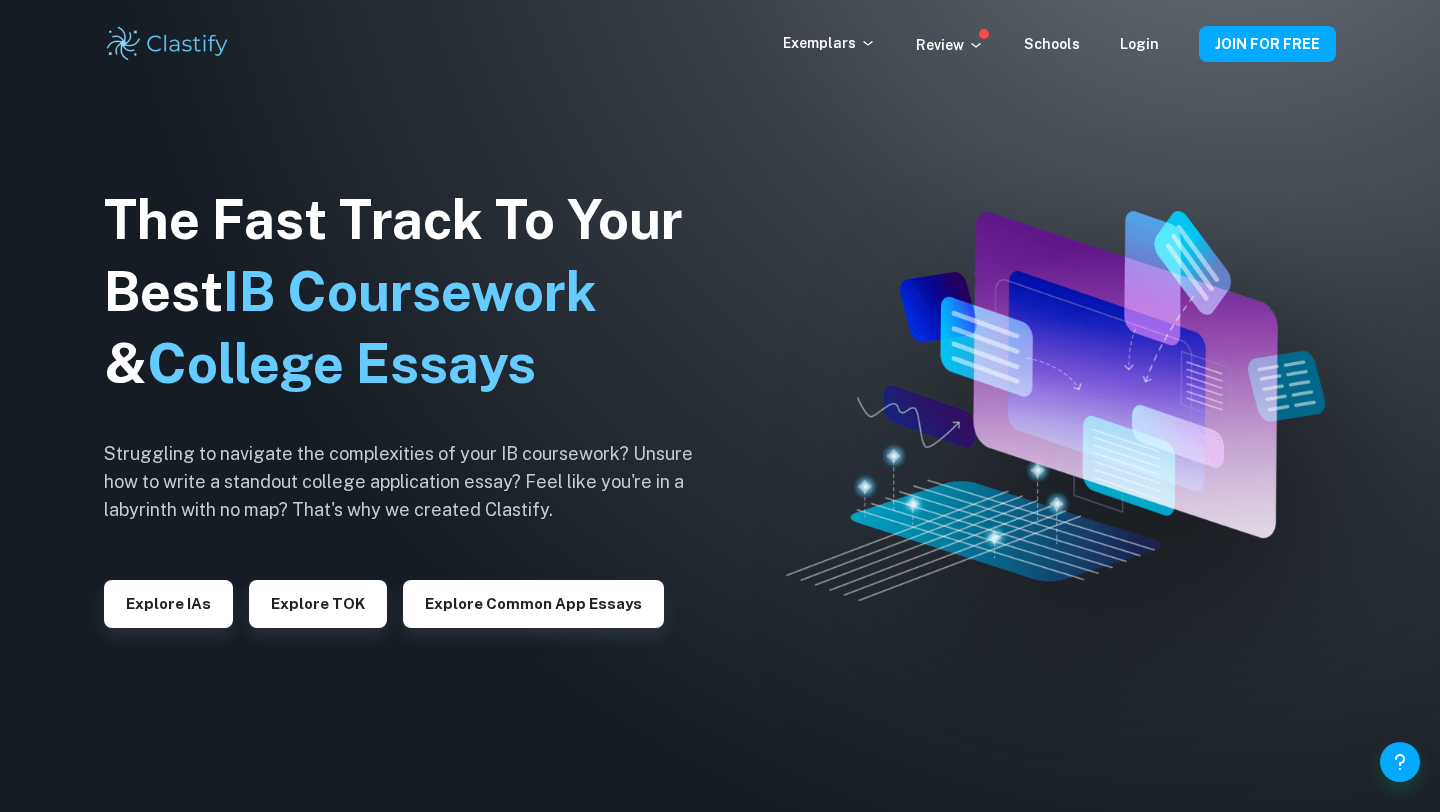 click at bounding box center (167, 44) 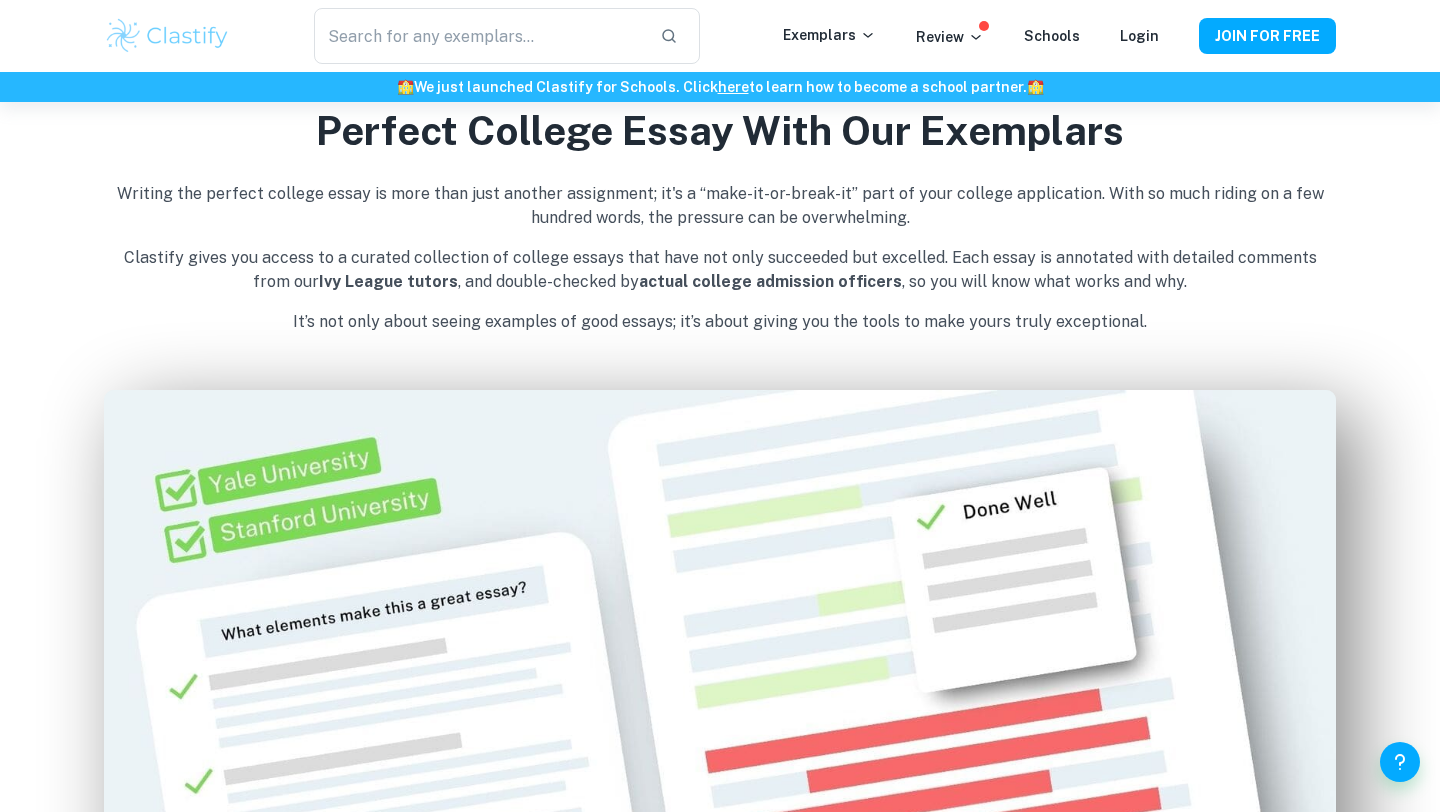scroll, scrollTop: 927, scrollLeft: 0, axis: vertical 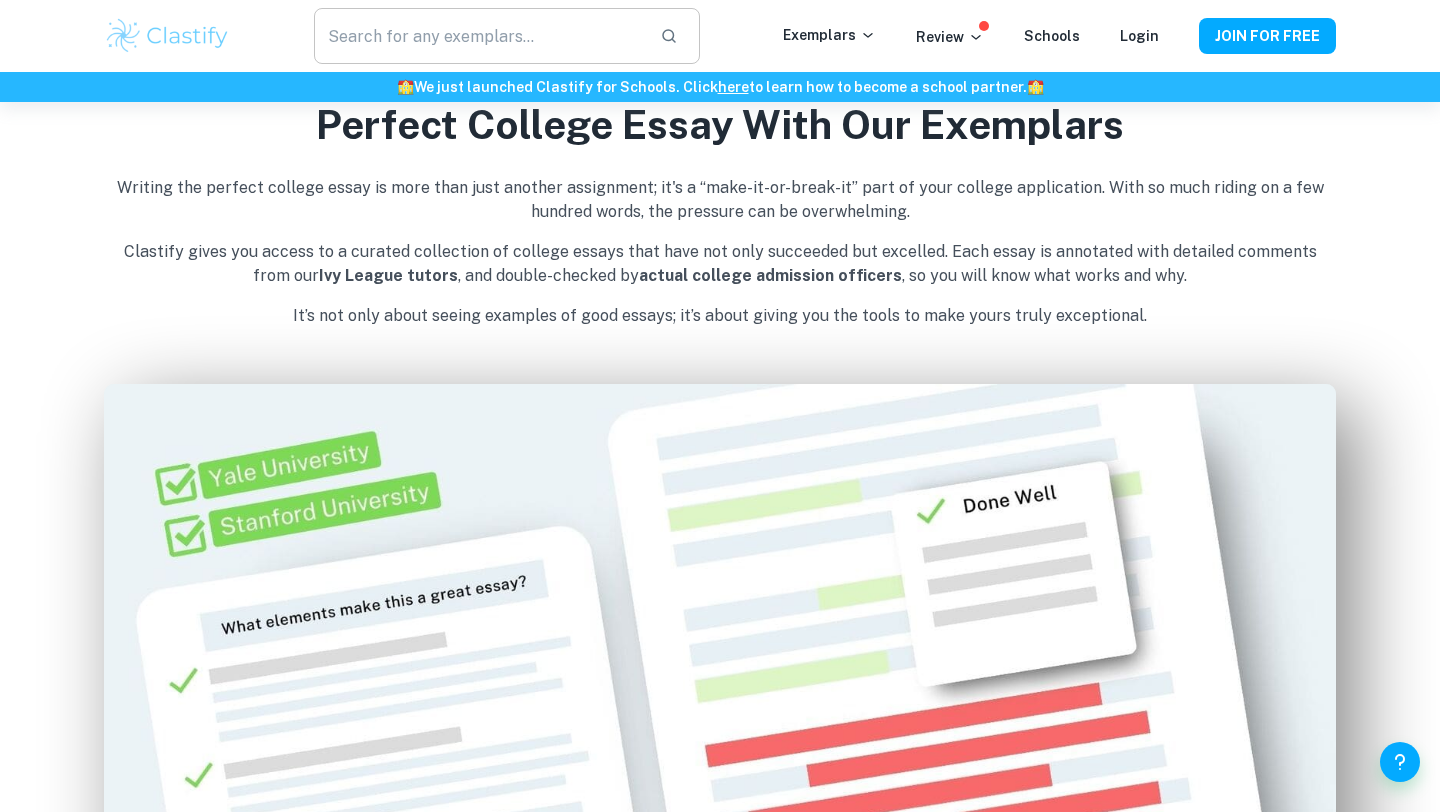 click at bounding box center [479, 36] 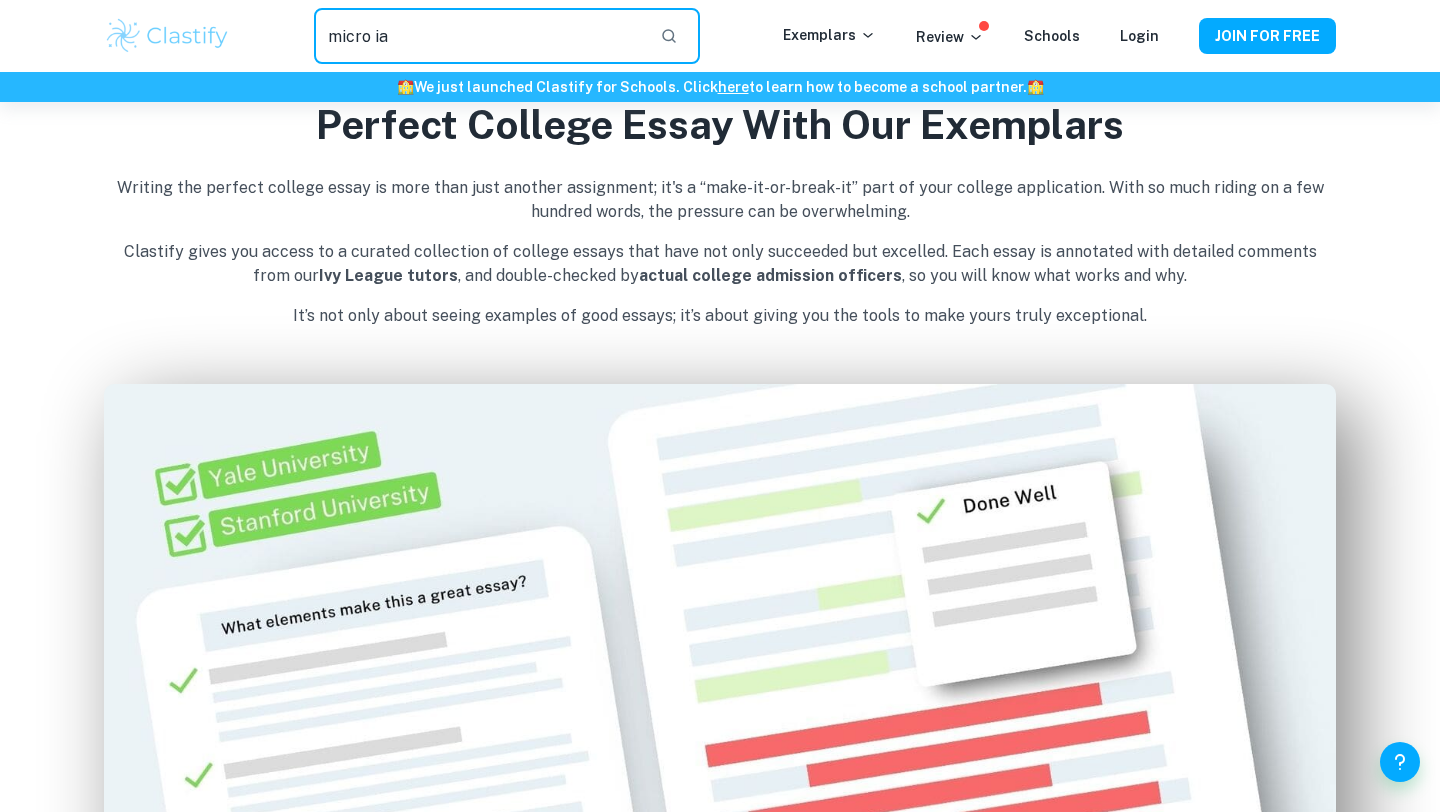 type on "micro ia" 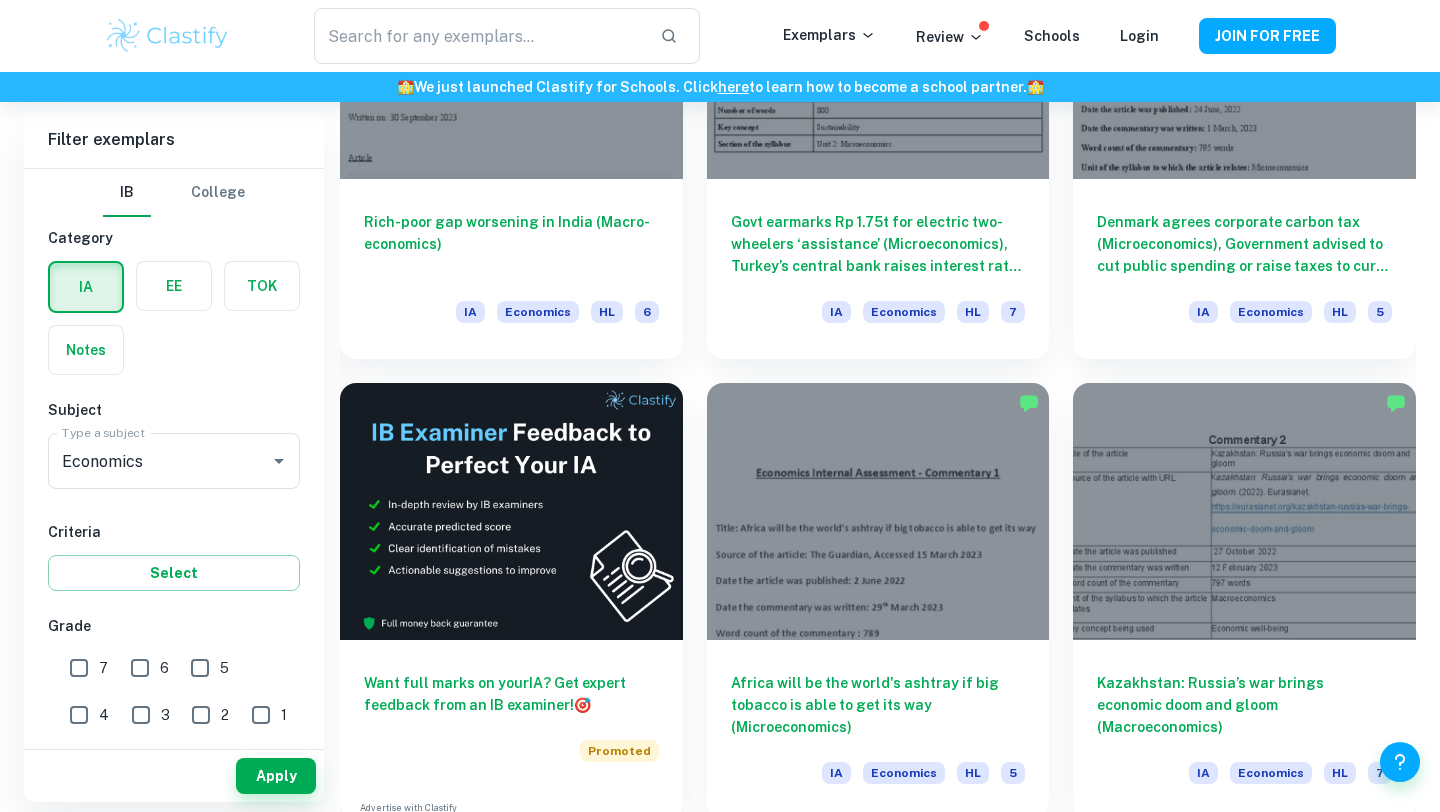 scroll, scrollTop: 6560, scrollLeft: 0, axis: vertical 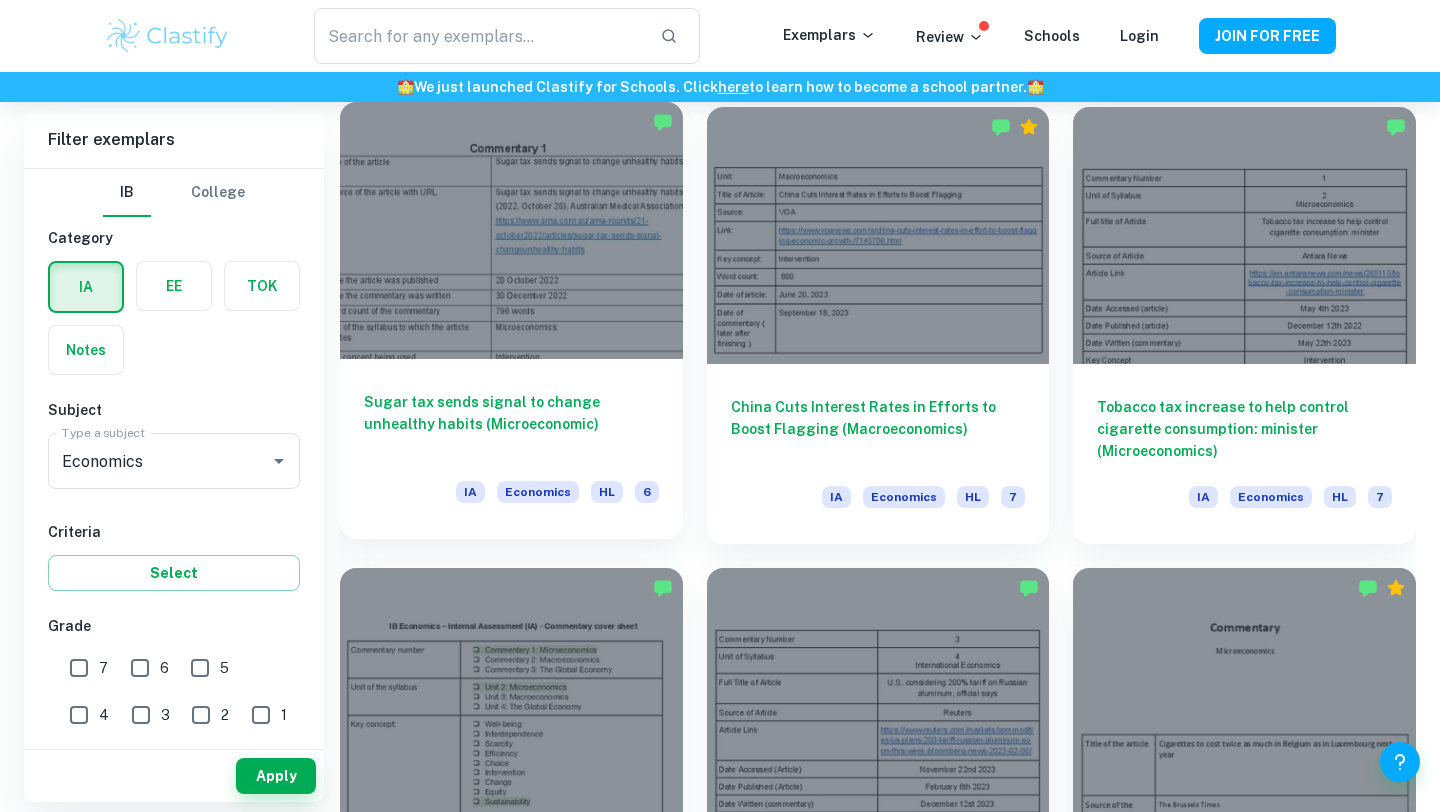 click at bounding box center [511, 230] 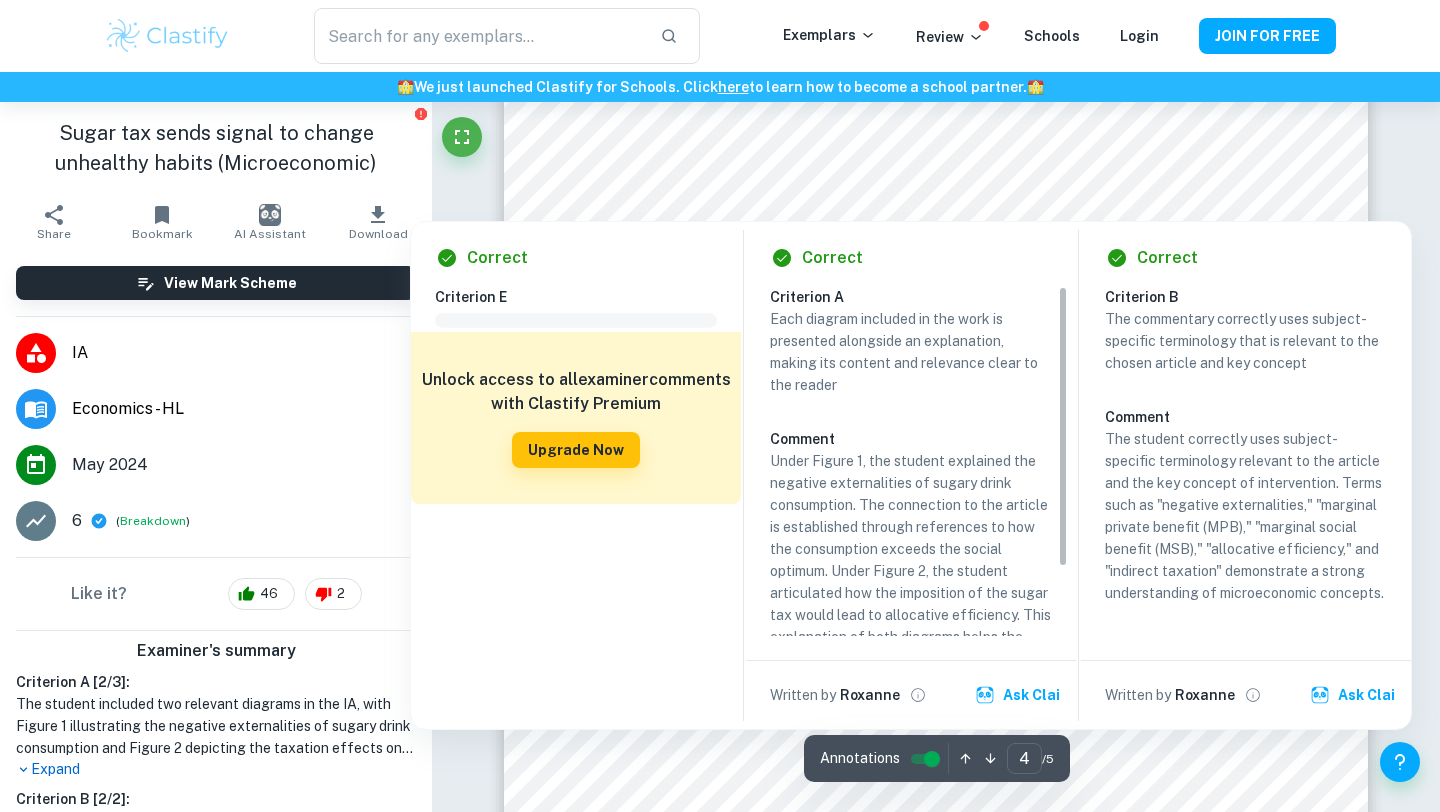 scroll, scrollTop: 3503, scrollLeft: 0, axis: vertical 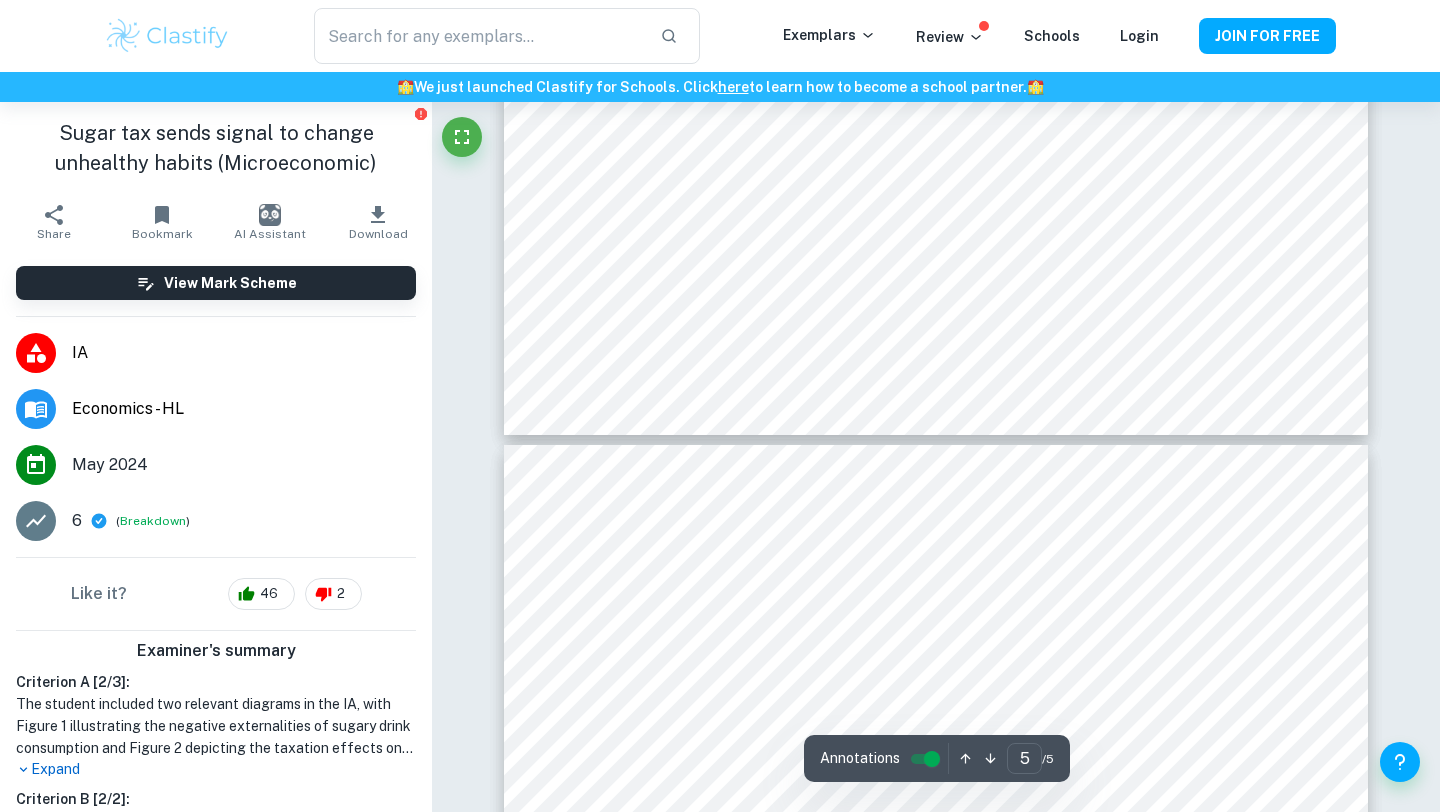 type on "4" 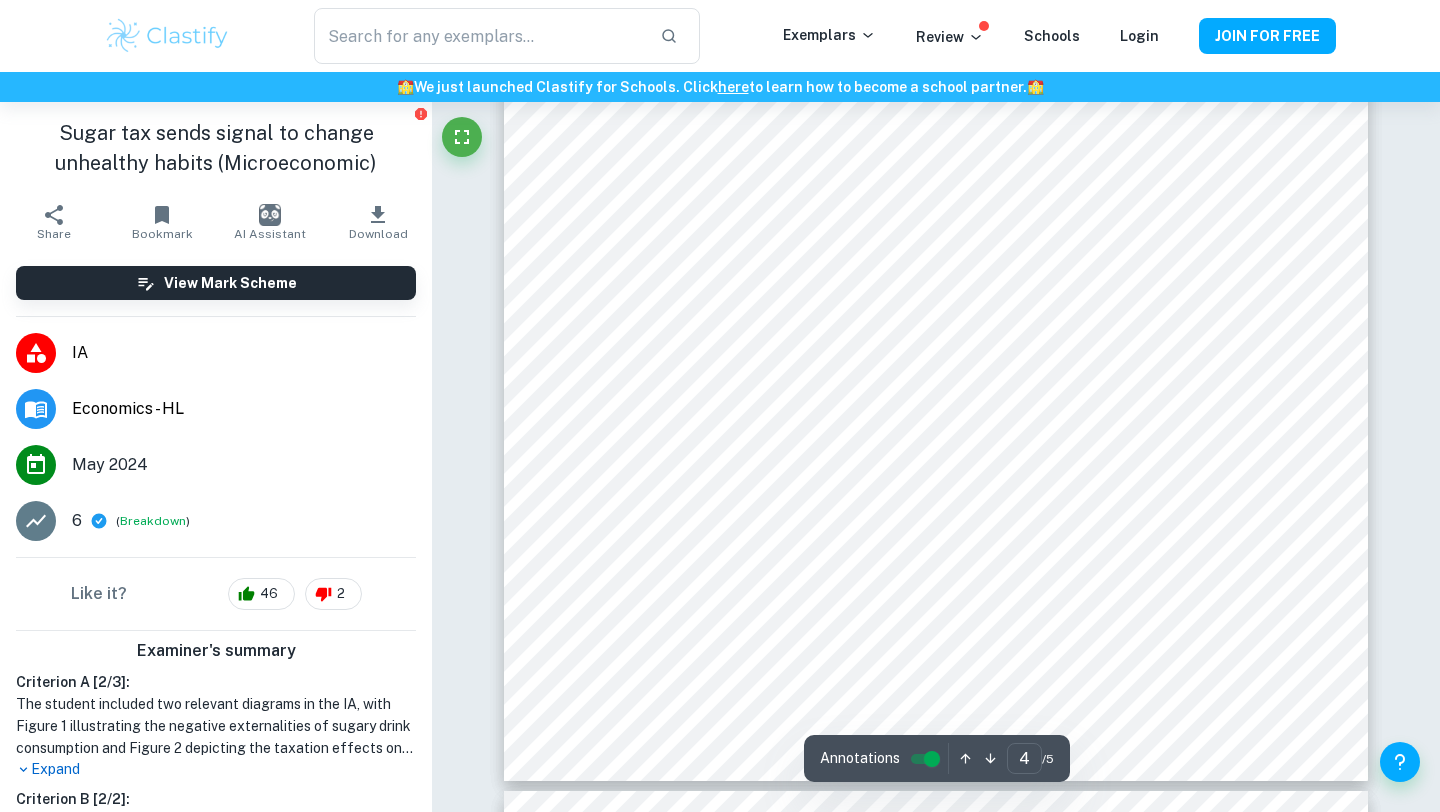 scroll, scrollTop: 4123, scrollLeft: 0, axis: vertical 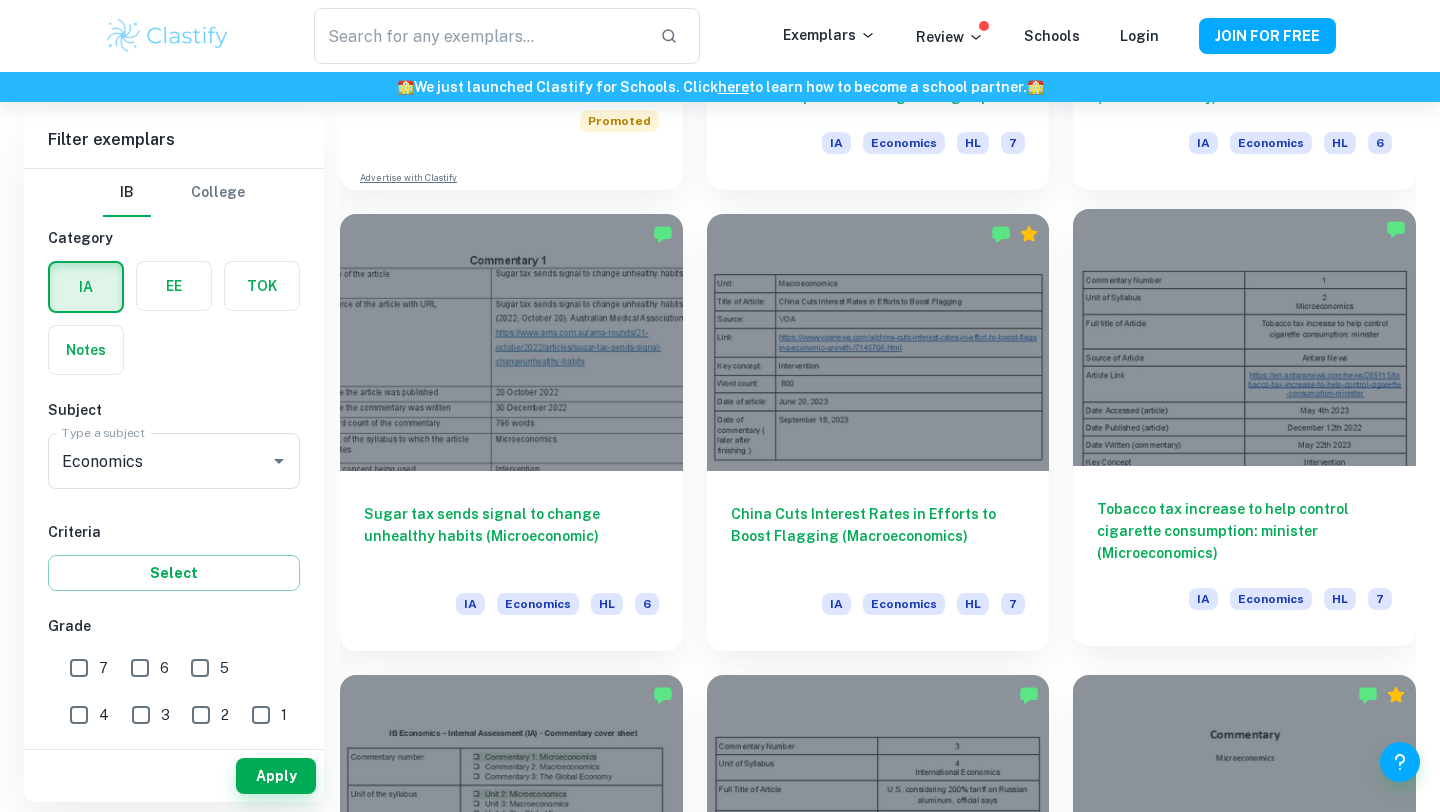 click on "Tobacco tax increase to help control
cigarette consumption: minister (Microeconomics)" at bounding box center [1244, 531] 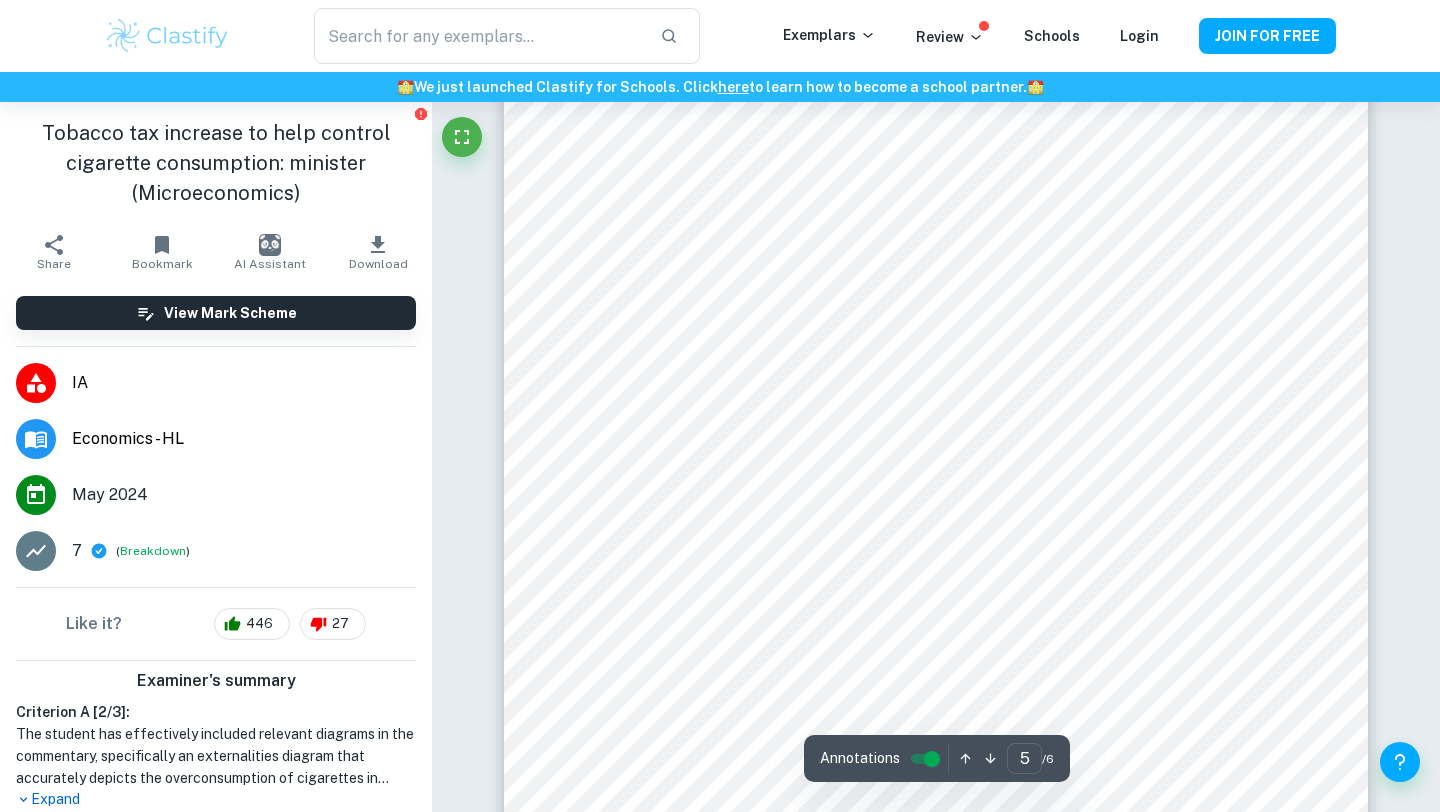 scroll, scrollTop: 5340, scrollLeft: 0, axis: vertical 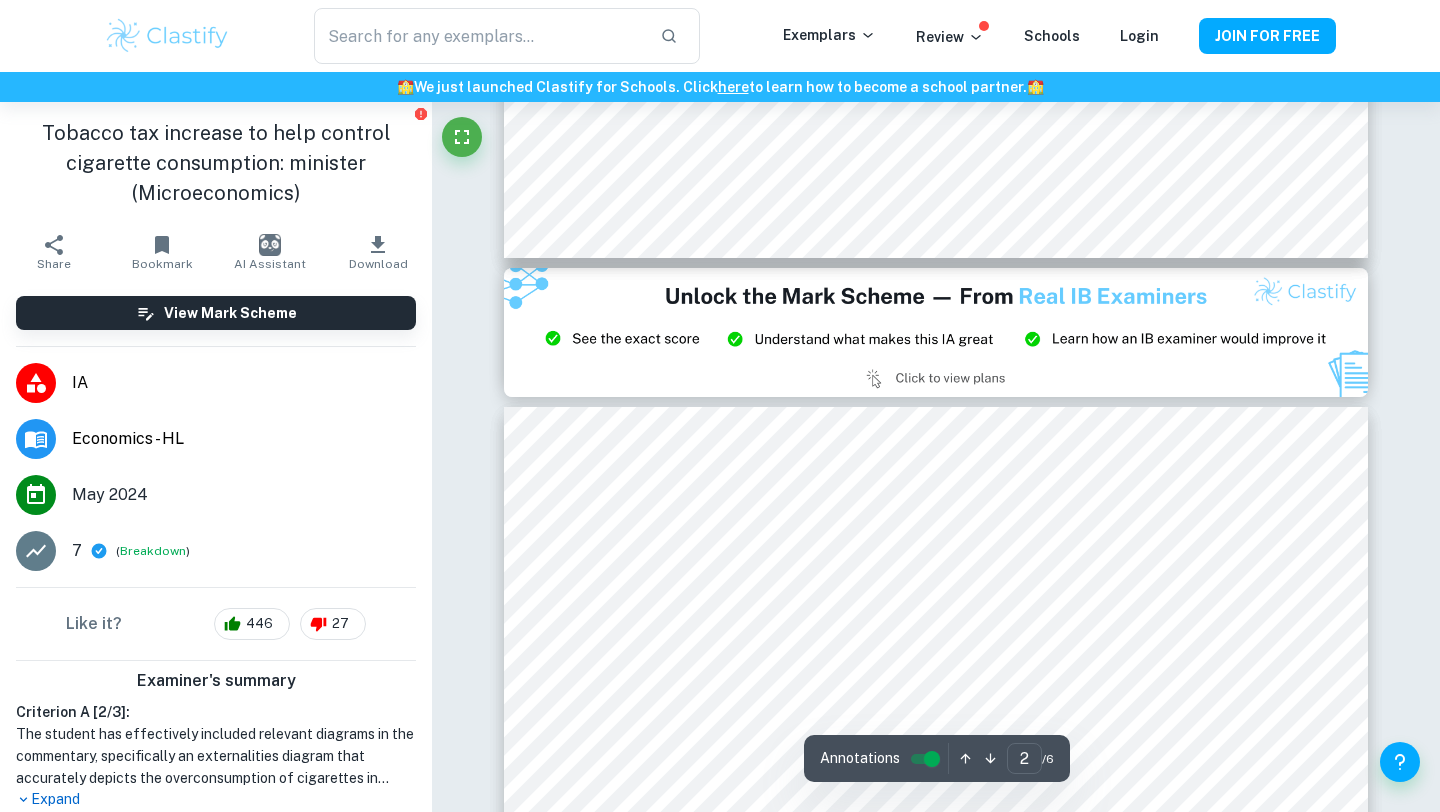 type on "3" 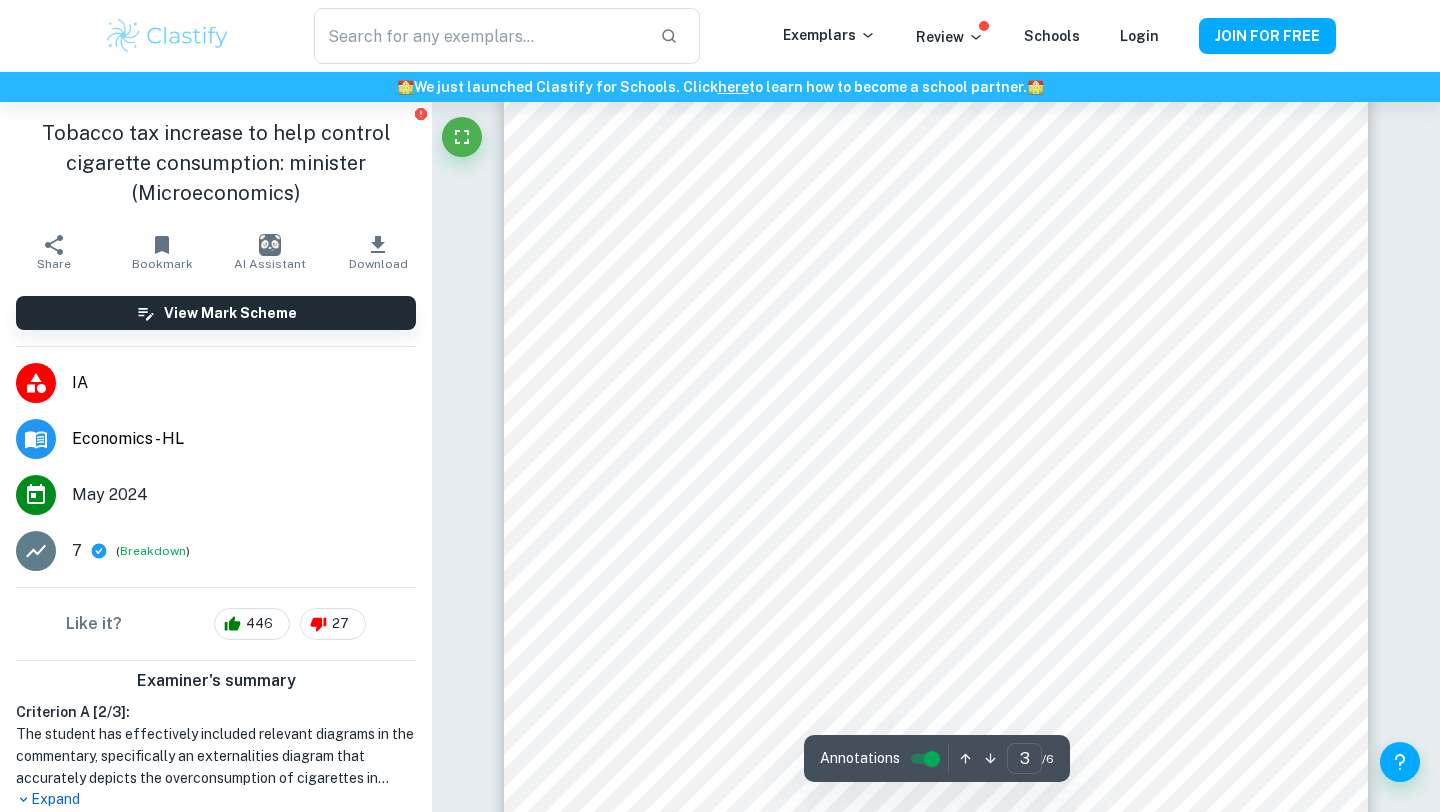 scroll, scrollTop: 3067, scrollLeft: 0, axis: vertical 